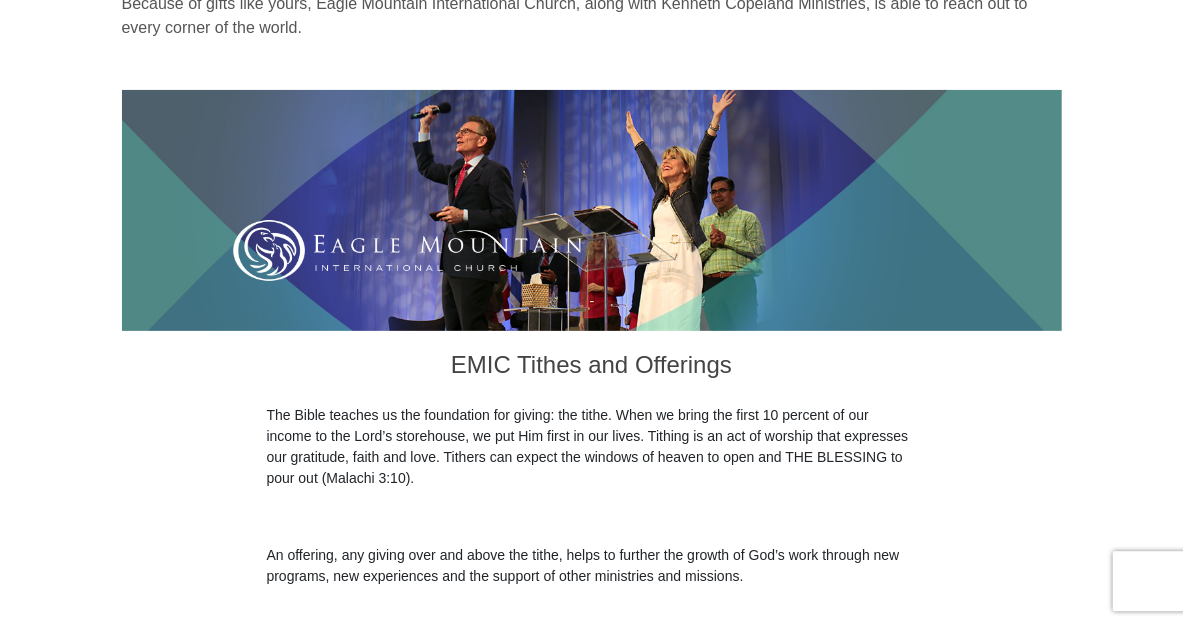scroll, scrollTop: 0, scrollLeft: 0, axis: both 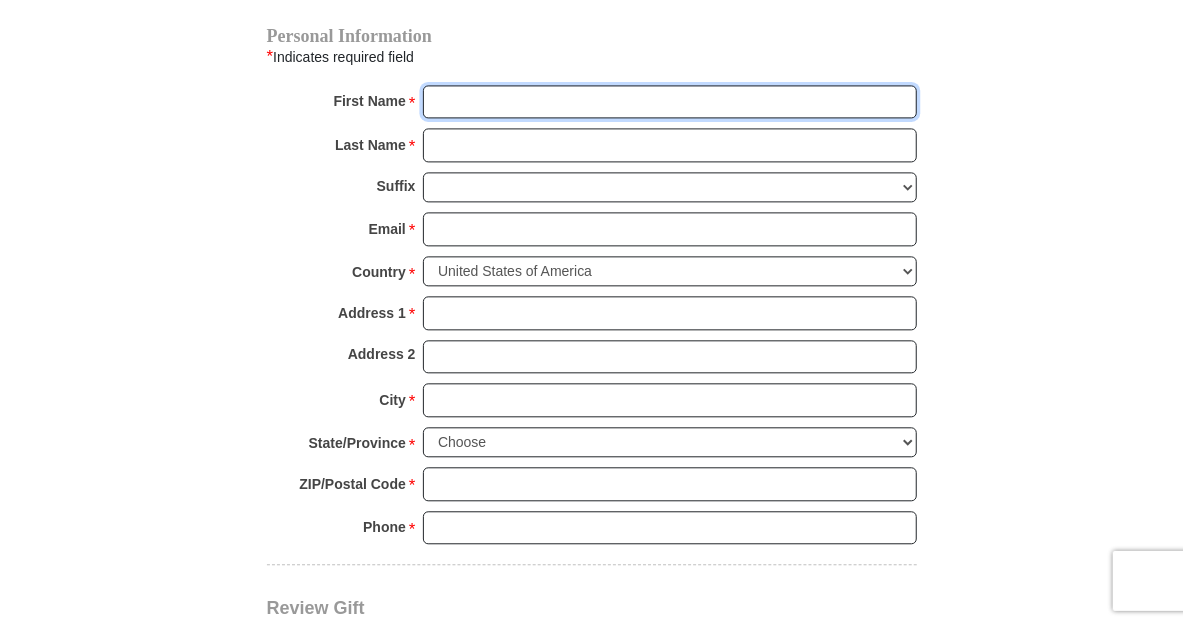click on "First Name
*" at bounding box center [670, 102] 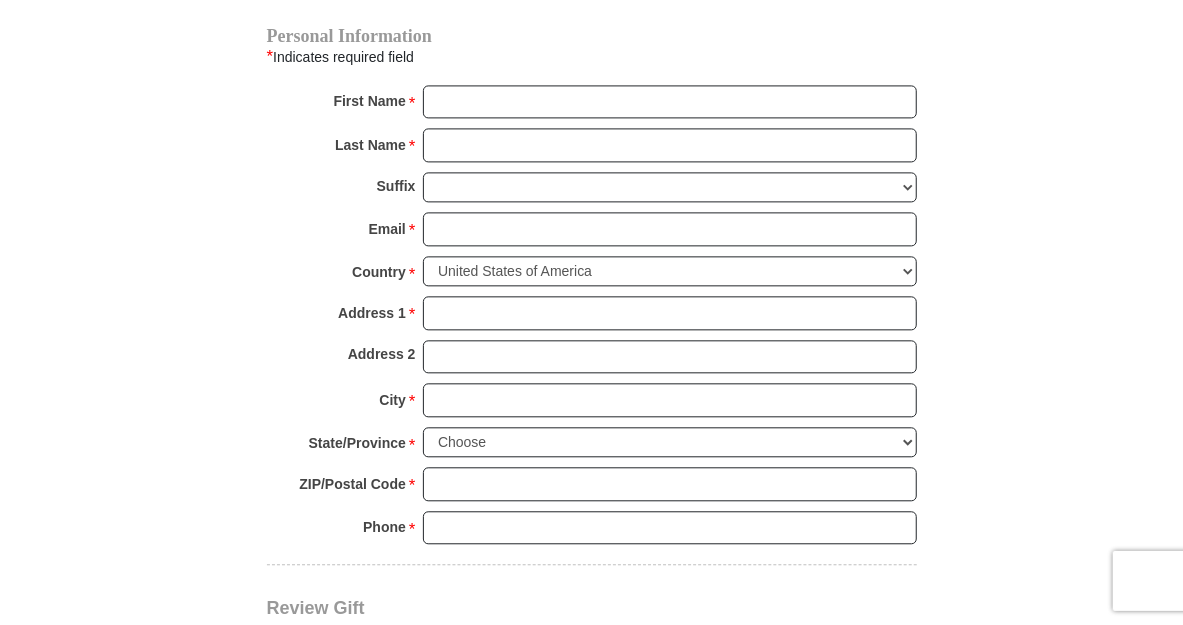 type on "[NUMBER] [STREET]" 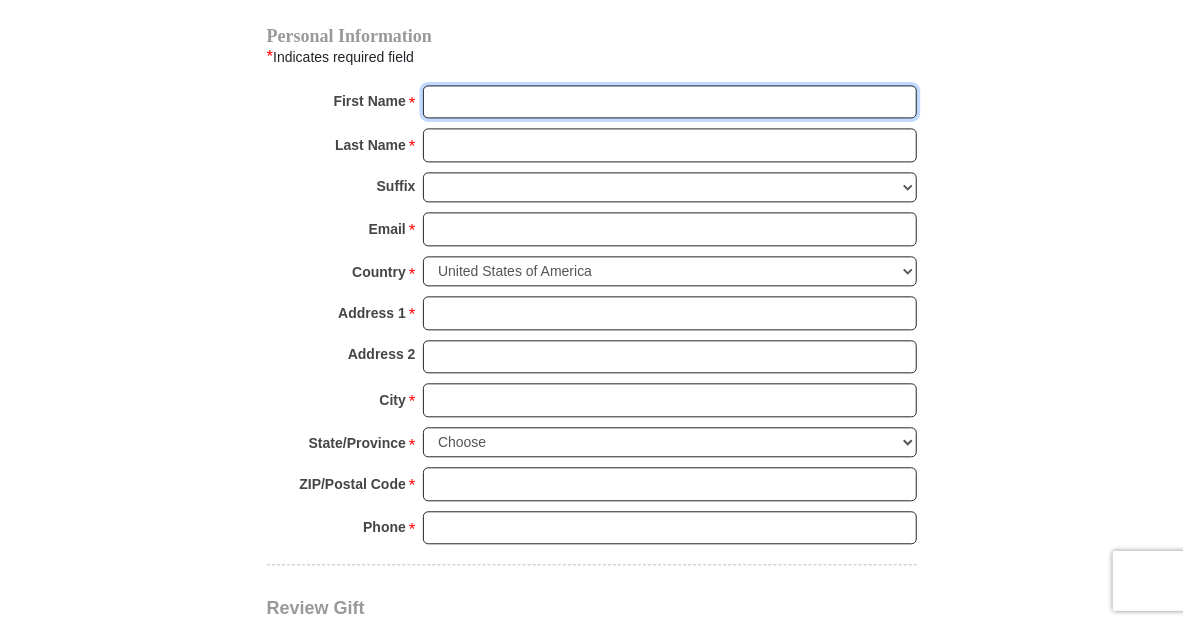 type on "[FIRST] &" 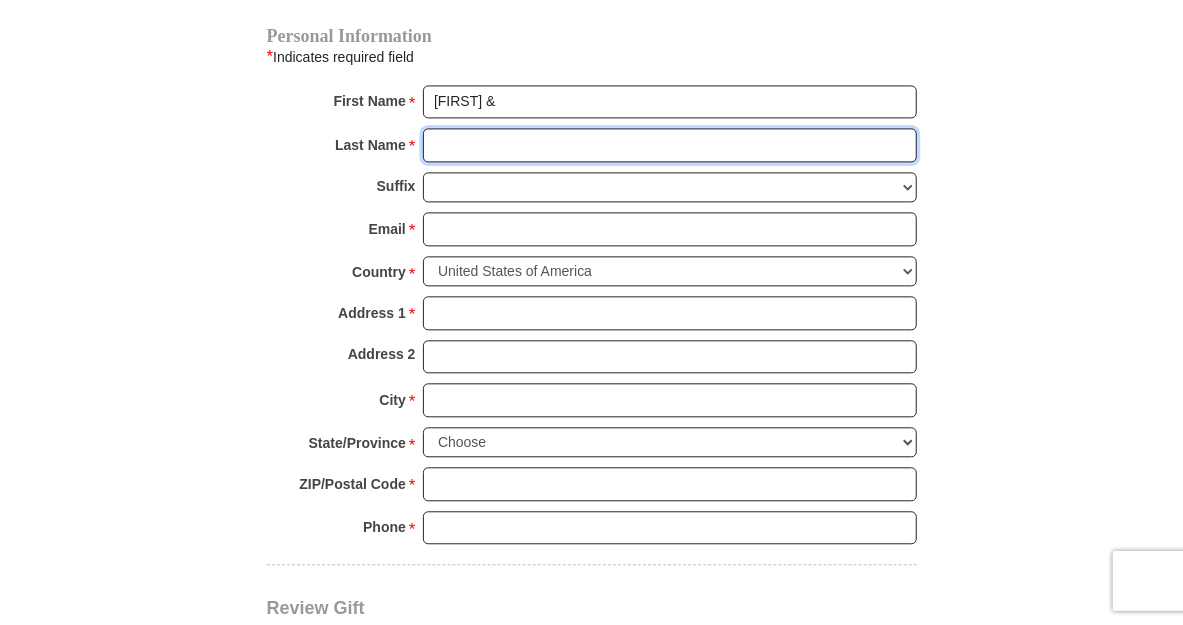 type on "[LAST]" 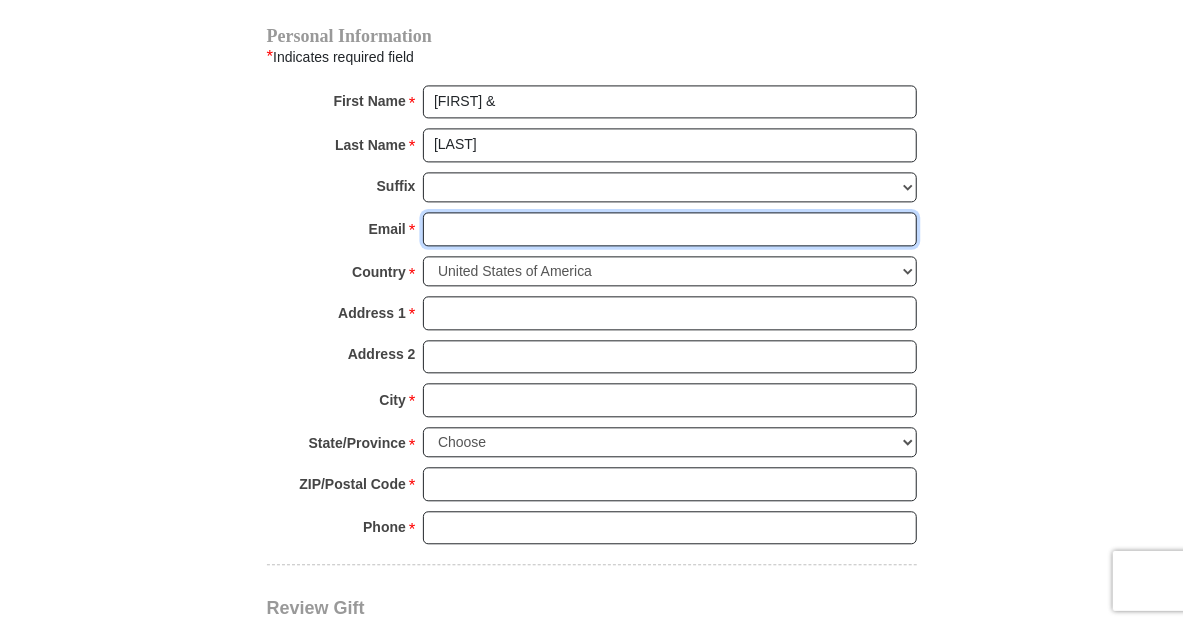 type on "[EMAIL]" 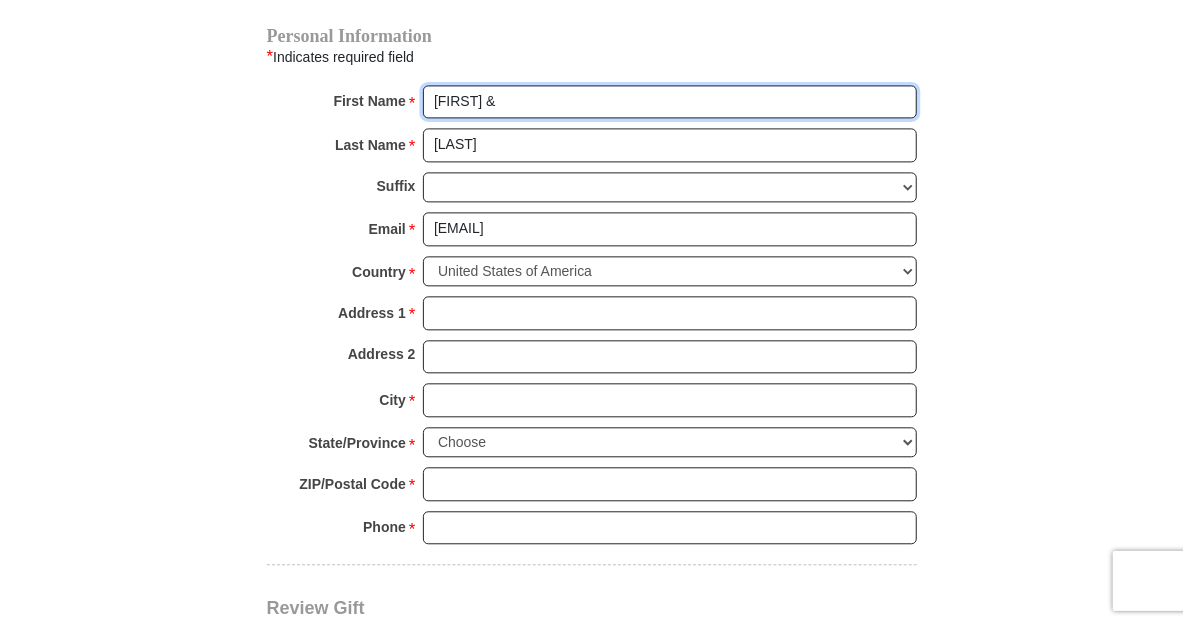 type on "[NUMBER] [STREET]" 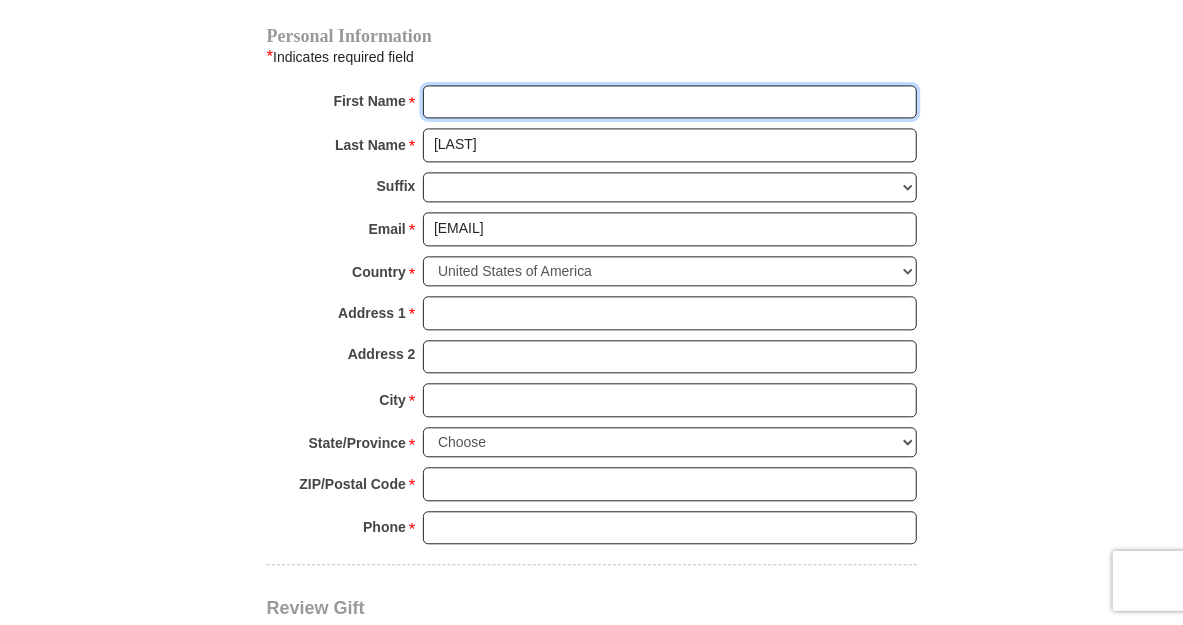 click on "First Name
*" at bounding box center (670, 102) 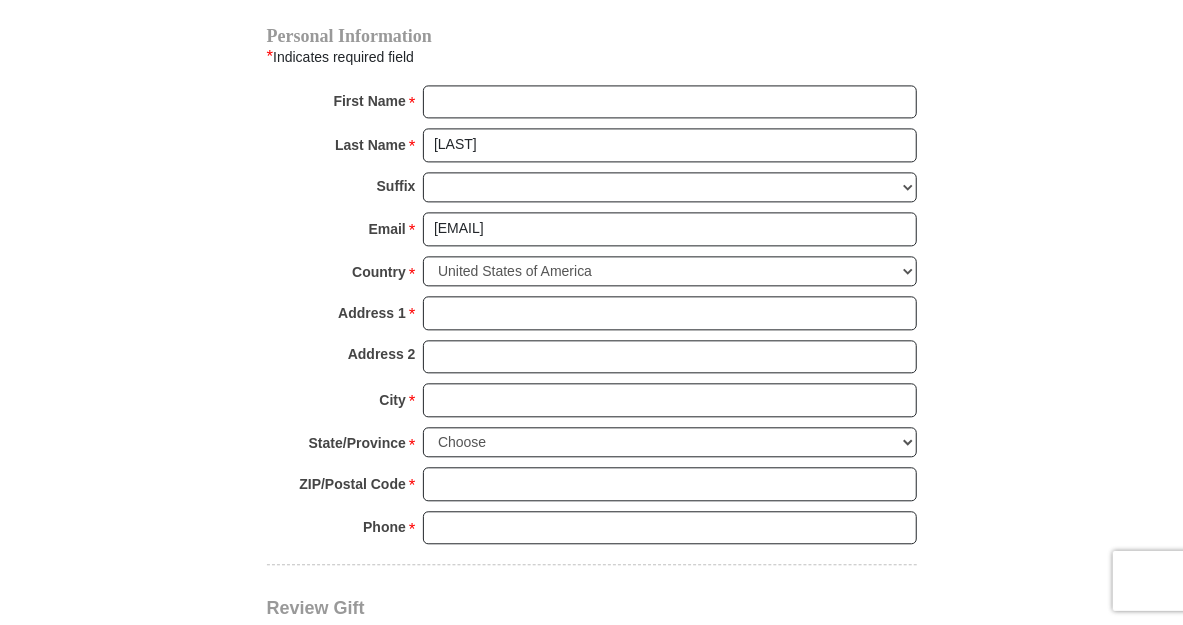 click on "Eagle Mountain International Church Online Giving
Because of gifts like yours, Eagle Mountain International Church, along with Kenneth Copeland Ministries, is able to reach out to every corner of the world.
EMIC Tithes and Offerings
The Bible teaches us the foundation for giving: the tithe. When we bring the first 10 percent of our income to the Lord’s storehouse, we put Him first in our lives. Tithing is an act of worship that expresses our gratitude, faith and love. Tithers can expect the windows of heaven to open and THE BLESSING to pour out (Malachi 3:10).
An offering, any giving over and above the tithe, helps to further the growth of God’s work through new programs, new experiences and the support of other ministries and missions.
$" at bounding box center (592, -462) 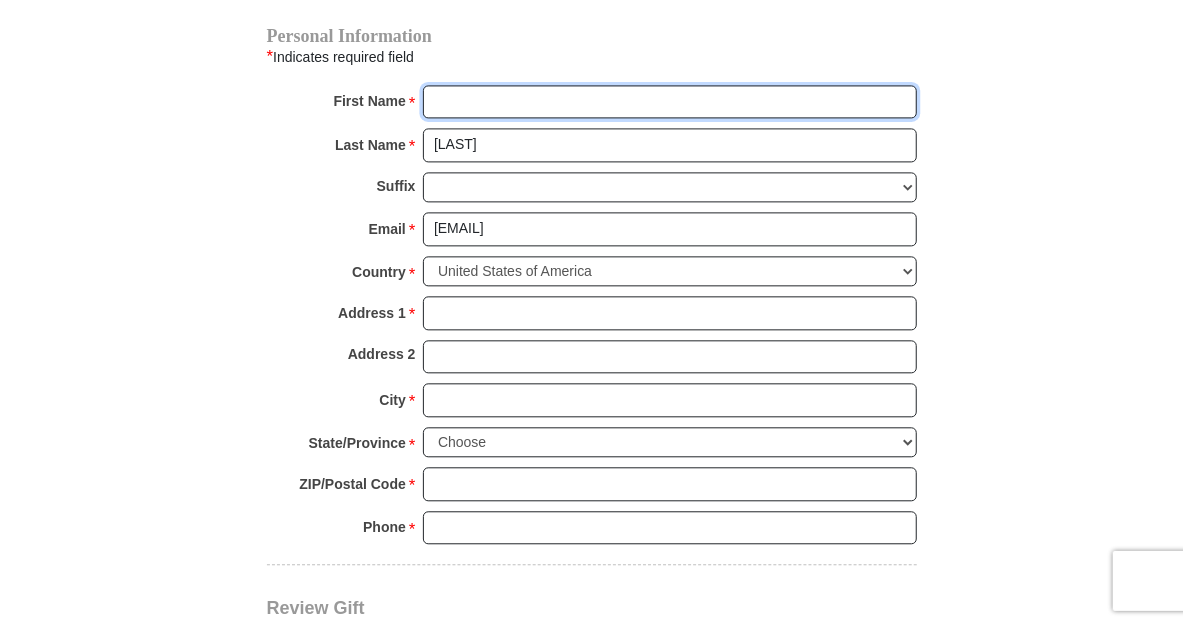 click on "First Name
*" at bounding box center [670, 102] 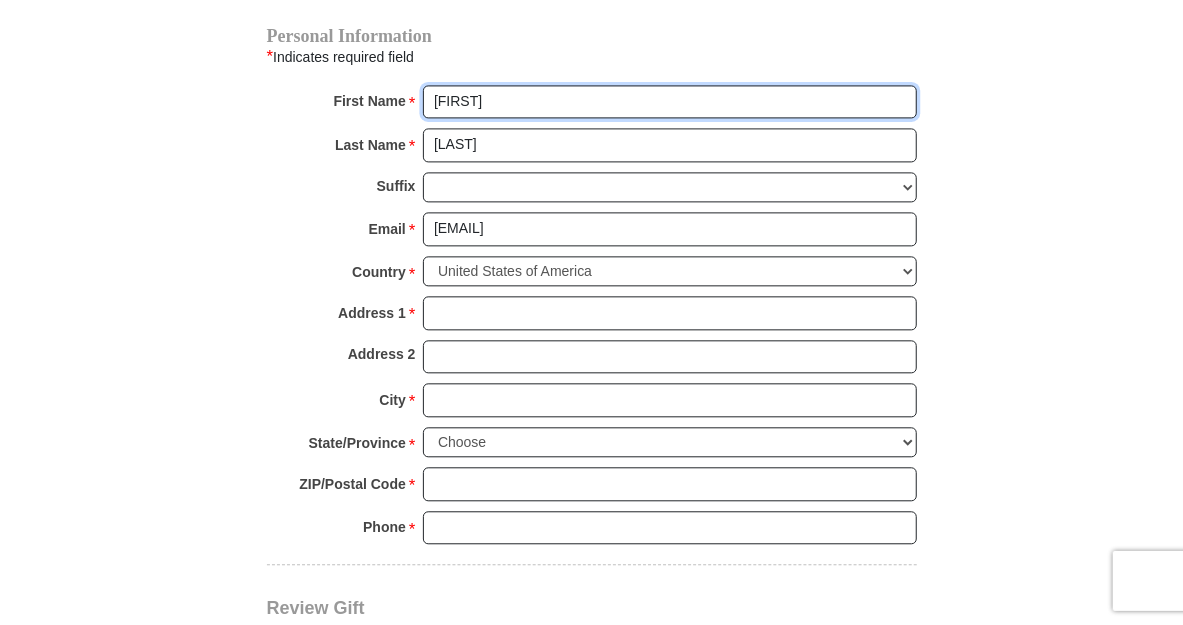 type on "[FIRST] &" 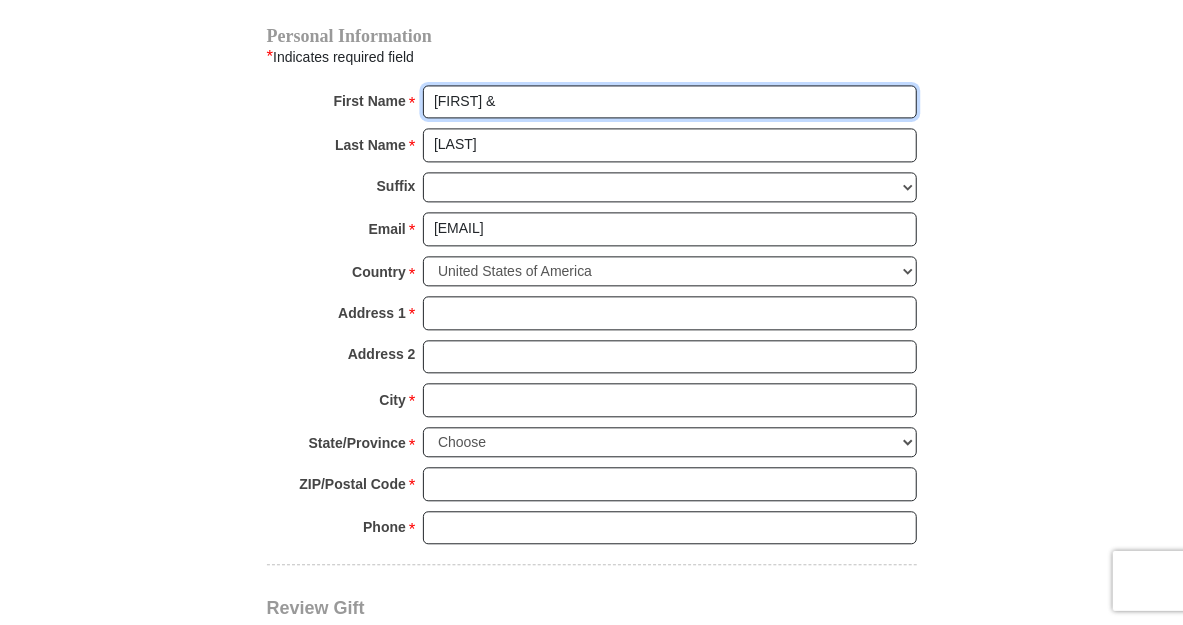 type on "[NUMBER] [STREET]" 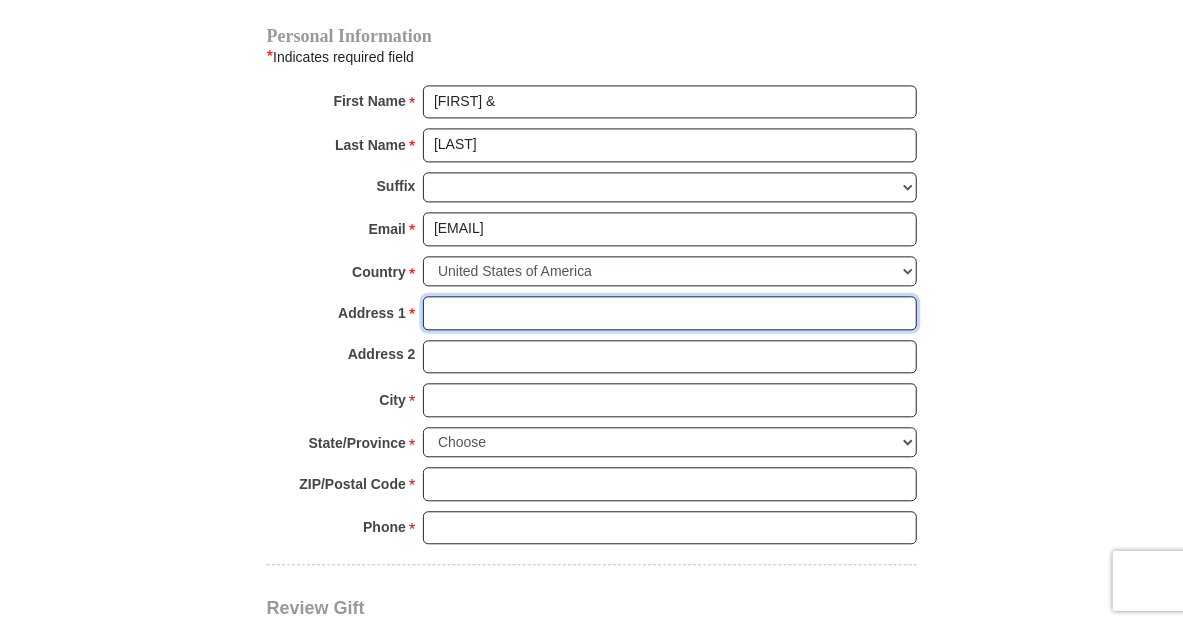 click on "Address 1
*" at bounding box center [670, 313] 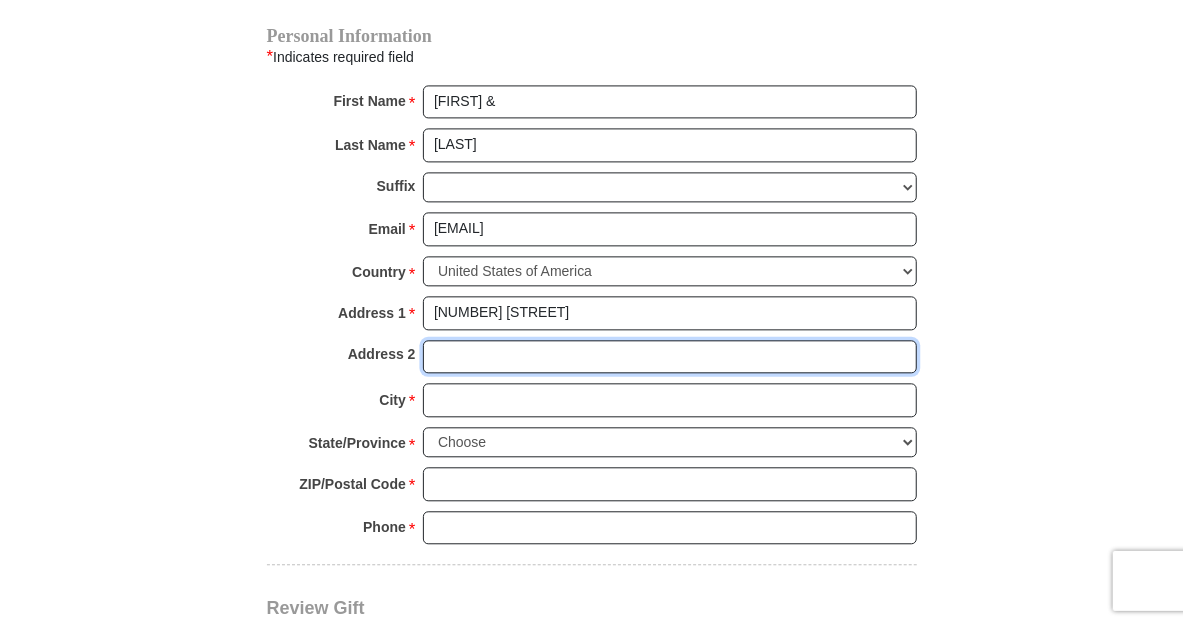 type on "[APT] [NUMBER]" 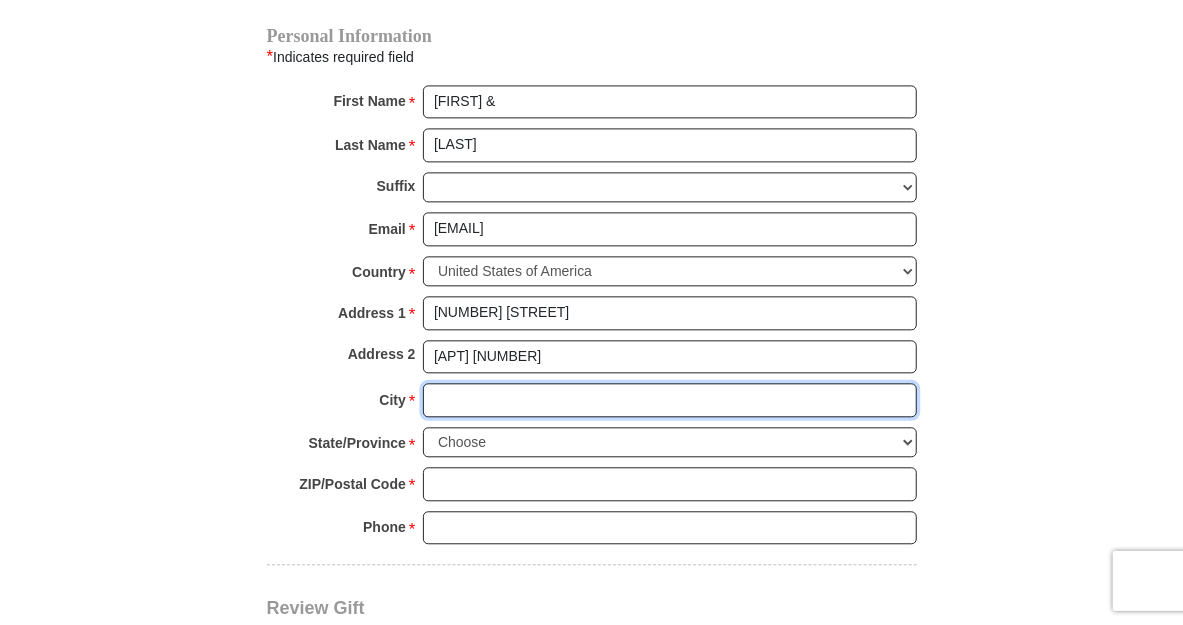 type on "[CITY]" 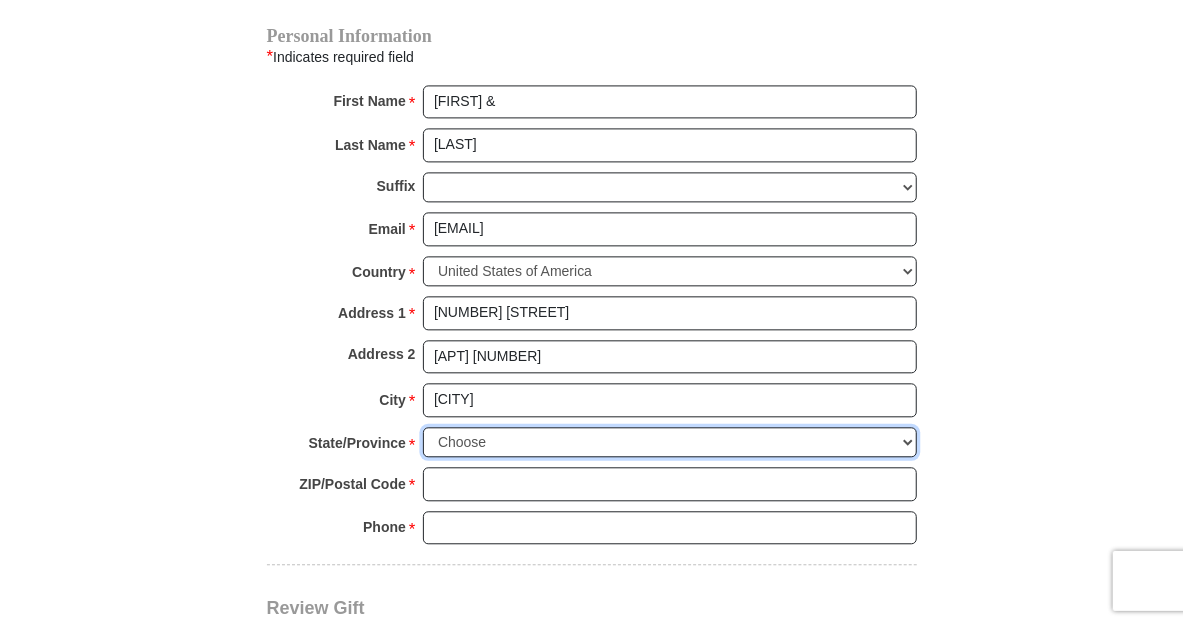 select on "TX" 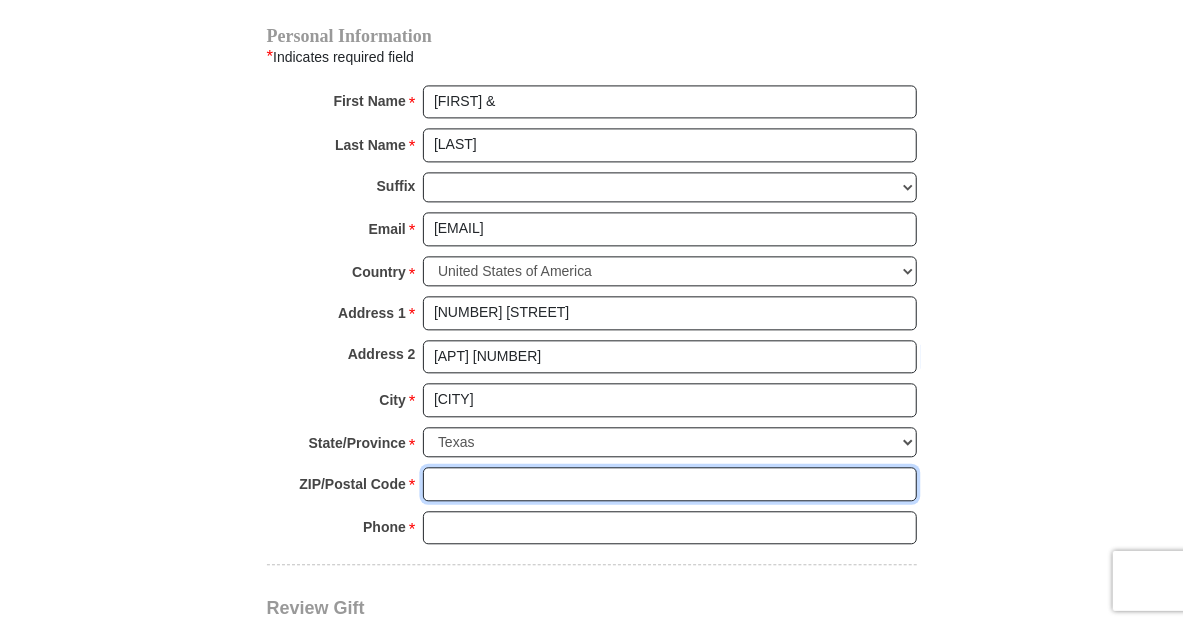 type on "[POSTAL_CODE]" 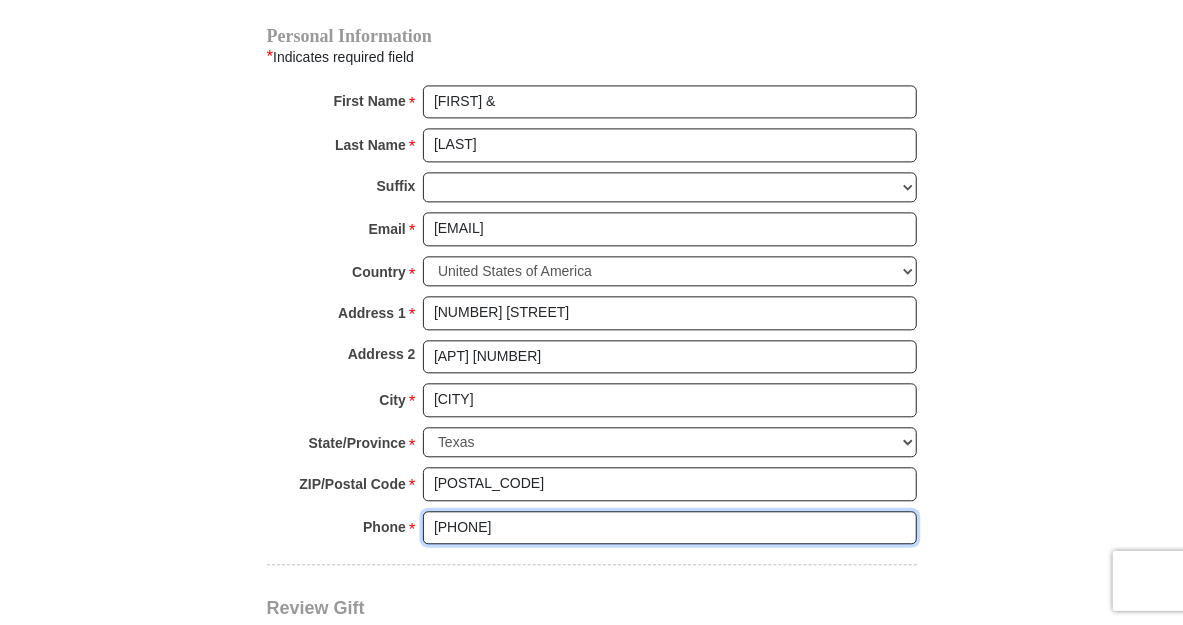 click on "[PHONE]" at bounding box center (670, 528) 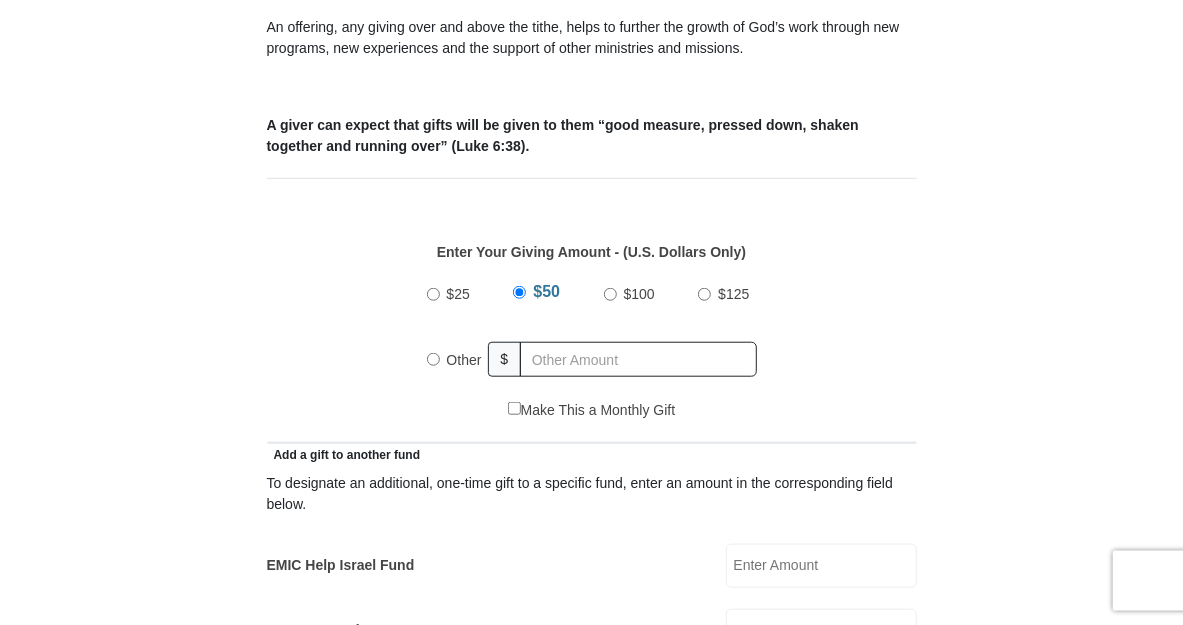 scroll, scrollTop: 735, scrollLeft: 0, axis: vertical 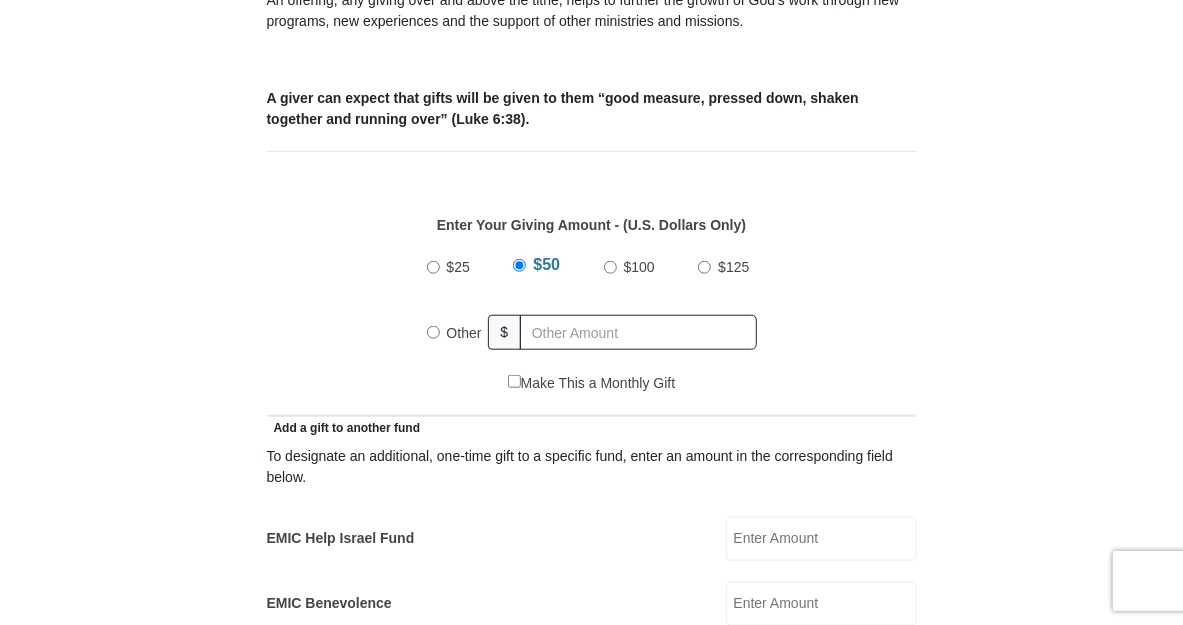 type on "[PHONE]" 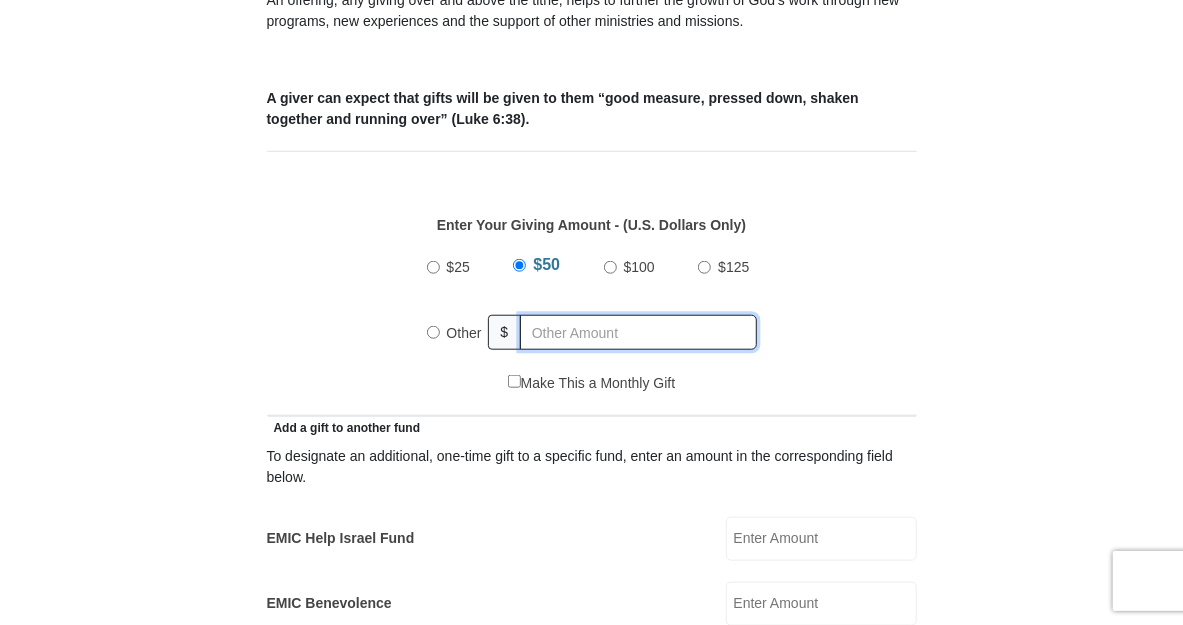 radio on "true" 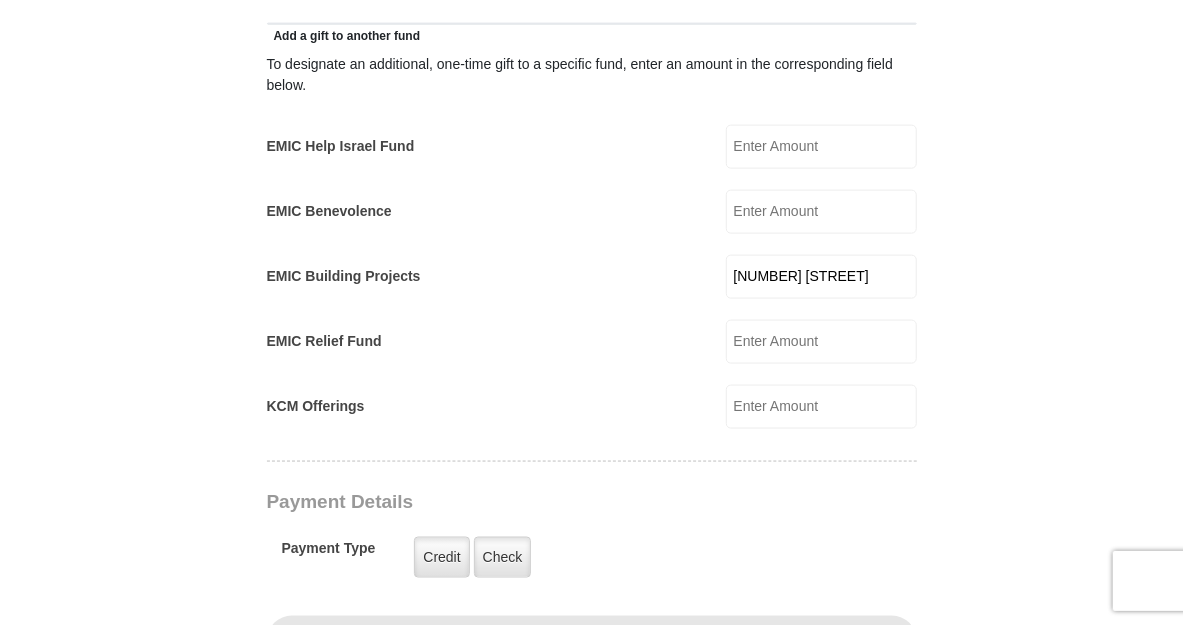 scroll, scrollTop: 1155, scrollLeft: 0, axis: vertical 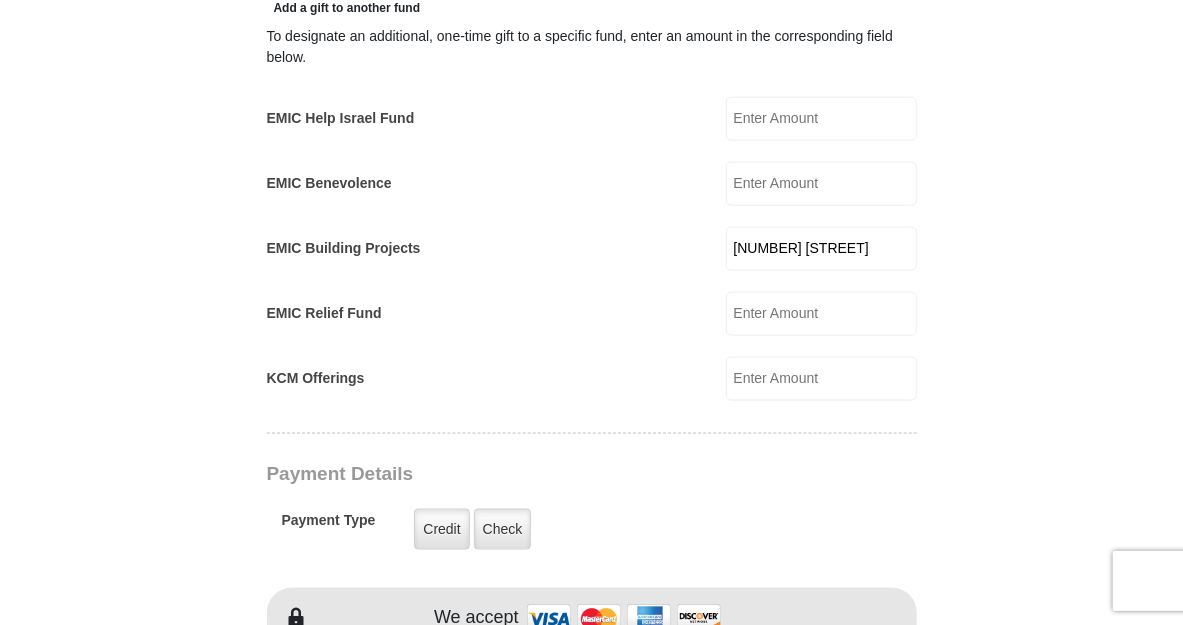 click on "[NUMBER] [STREET]" at bounding box center [821, 249] 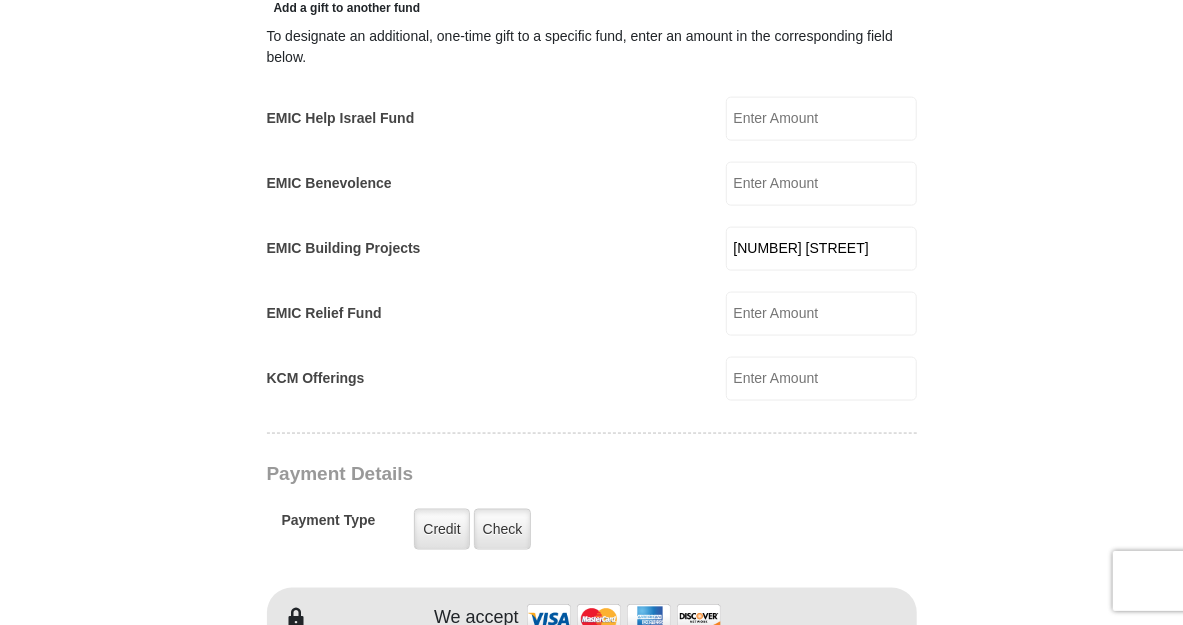 drag, startPoint x: 738, startPoint y: 266, endPoint x: 1076, endPoint y: 286, distance: 338.5912 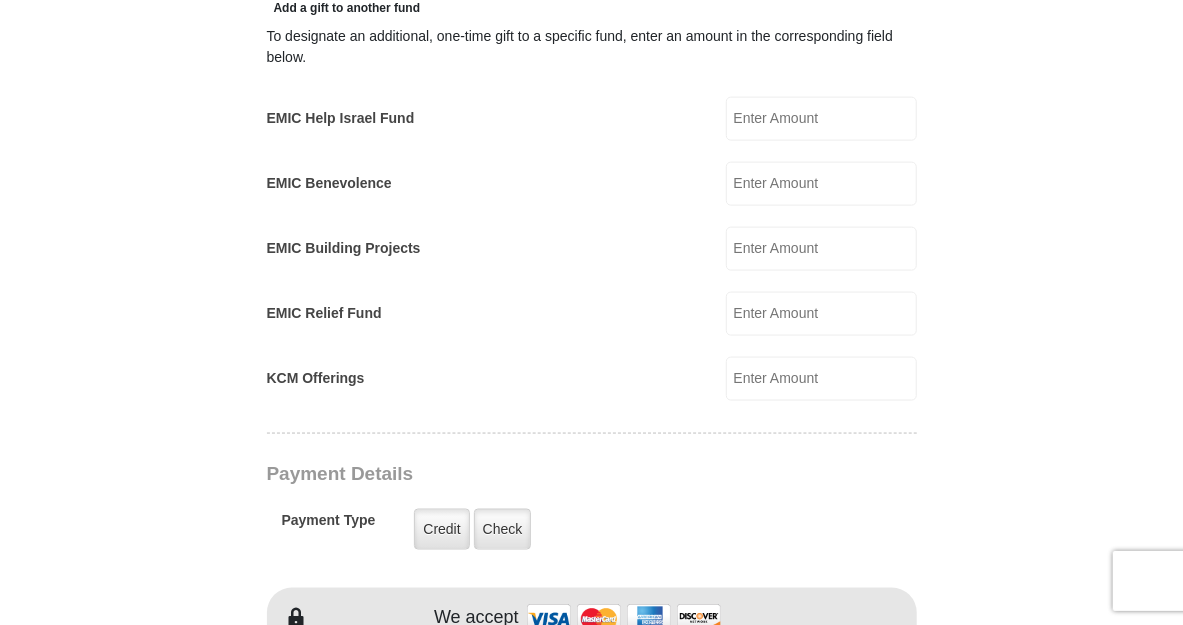 type 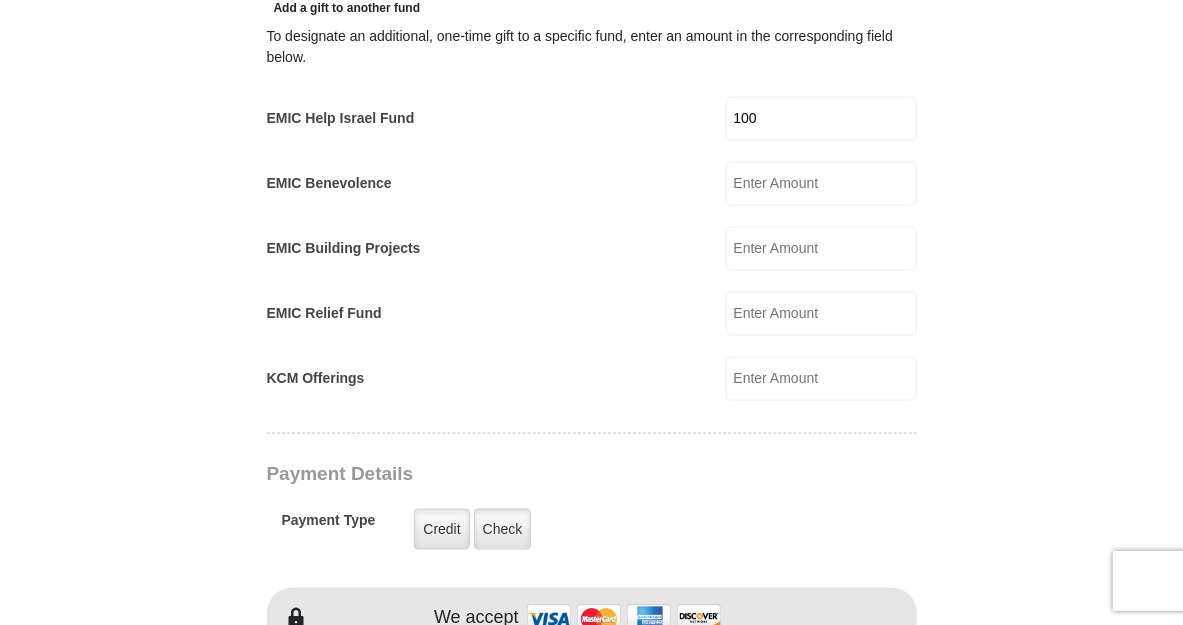type on "100" 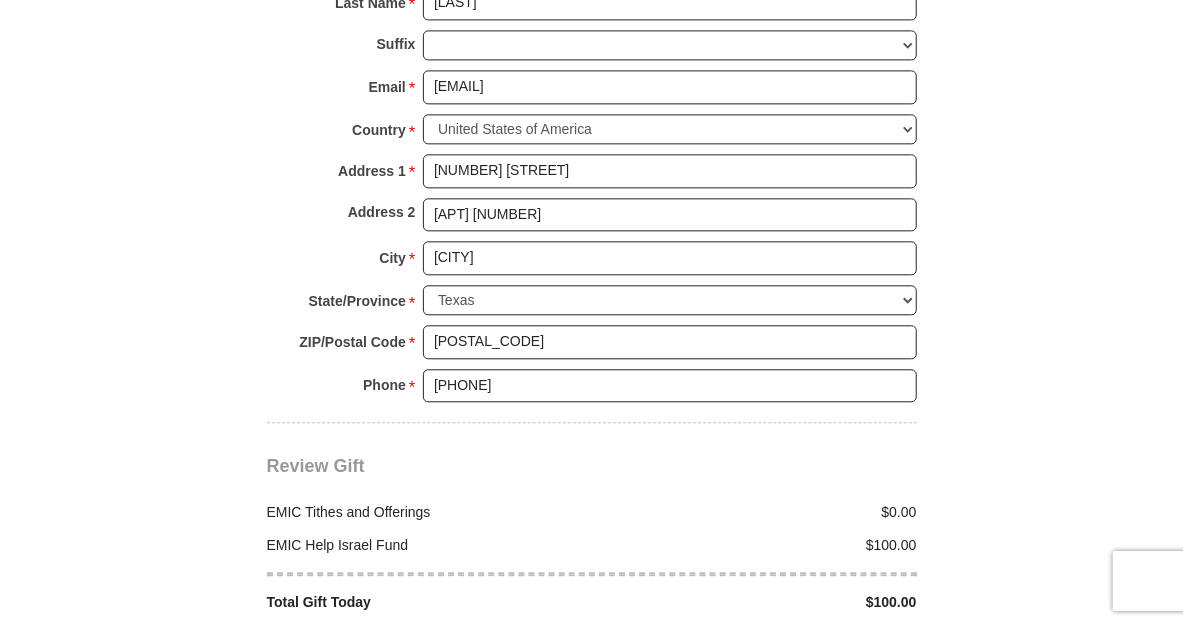 scroll, scrollTop: 2100, scrollLeft: 0, axis: vertical 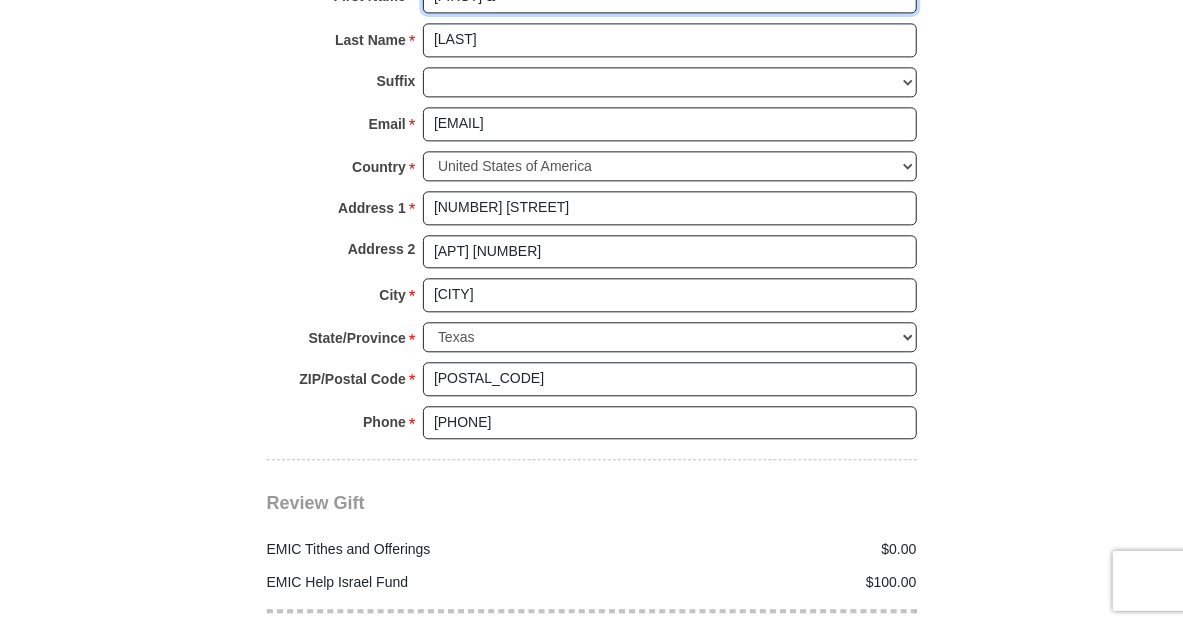 click on "[FIRST] &" at bounding box center [670, -3] 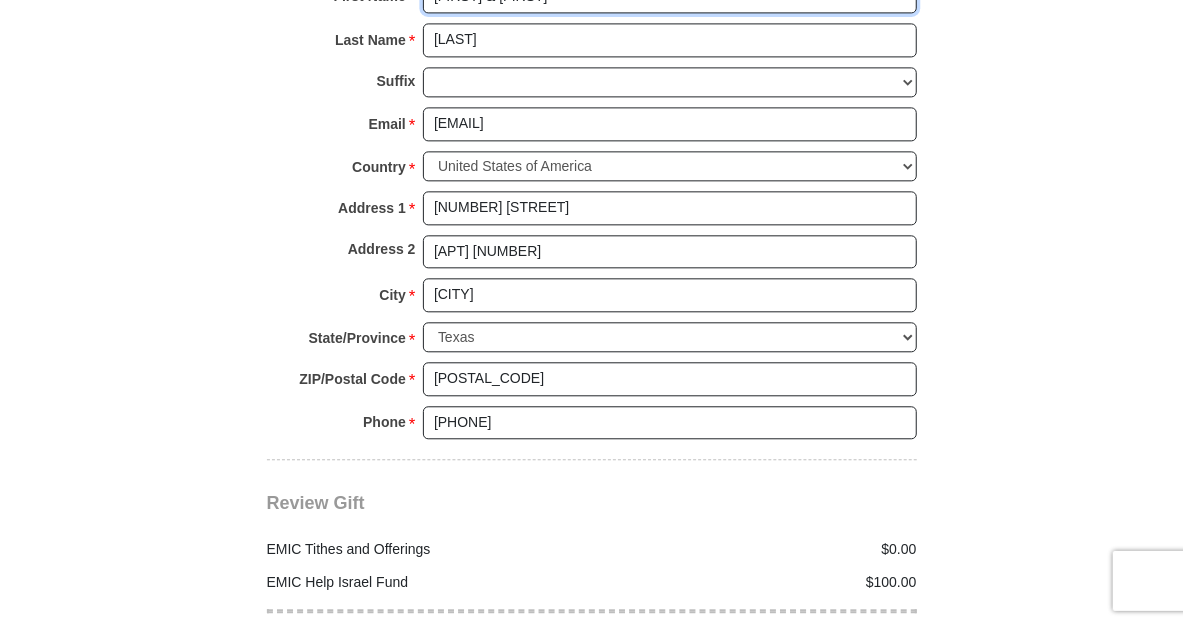 type on "[FIRST] & [FIRST]" 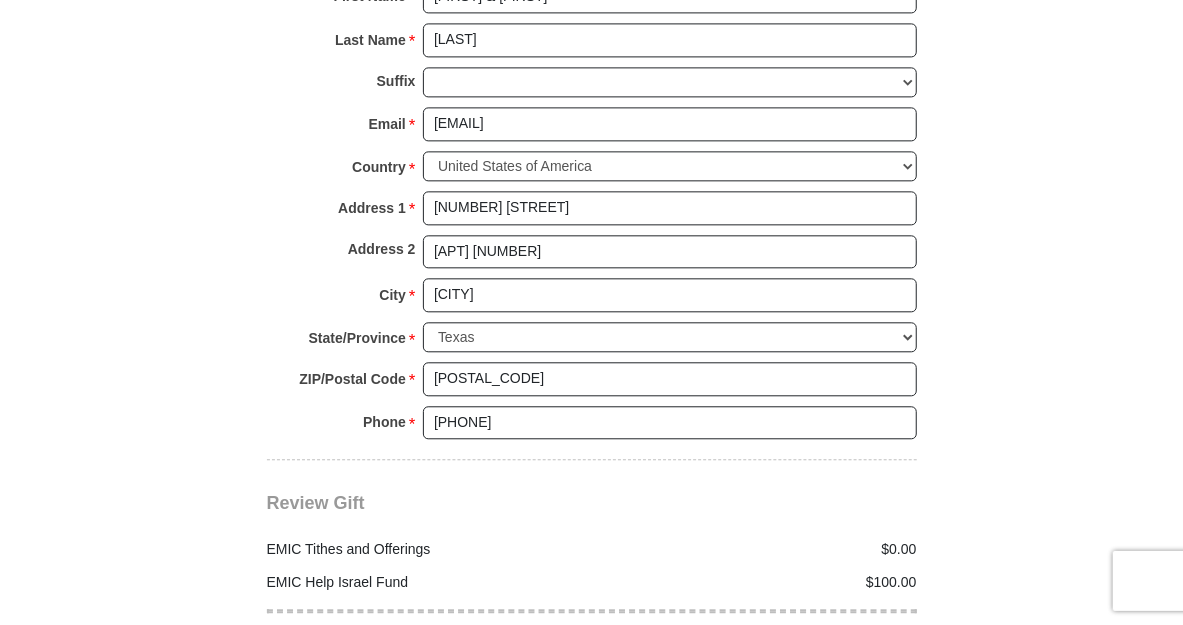 click on "Eagle Mountain International Church Online Giving
Because of gifts like yours, Eagle Mountain International Church, along with Kenneth Copeland Ministries, is able to reach out to every corner of the world.
EMIC Tithes and Offerings
The Bible teaches us the foundation for giving: the tithe. When we bring the first 10 percent of our income to the Lord’s storehouse, we put Him first in our lives. Tithing is an act of worship that expresses our gratitude, faith and love. Tithers can expect the windows of heaven to open and THE BLESSING to pour out (Malachi 3:10).
An offering, any giving over and above the tithe, helps to further the growth of God’s work through new programs, new experiences and the support of other ministries and missions.
$" at bounding box center [592, -567] 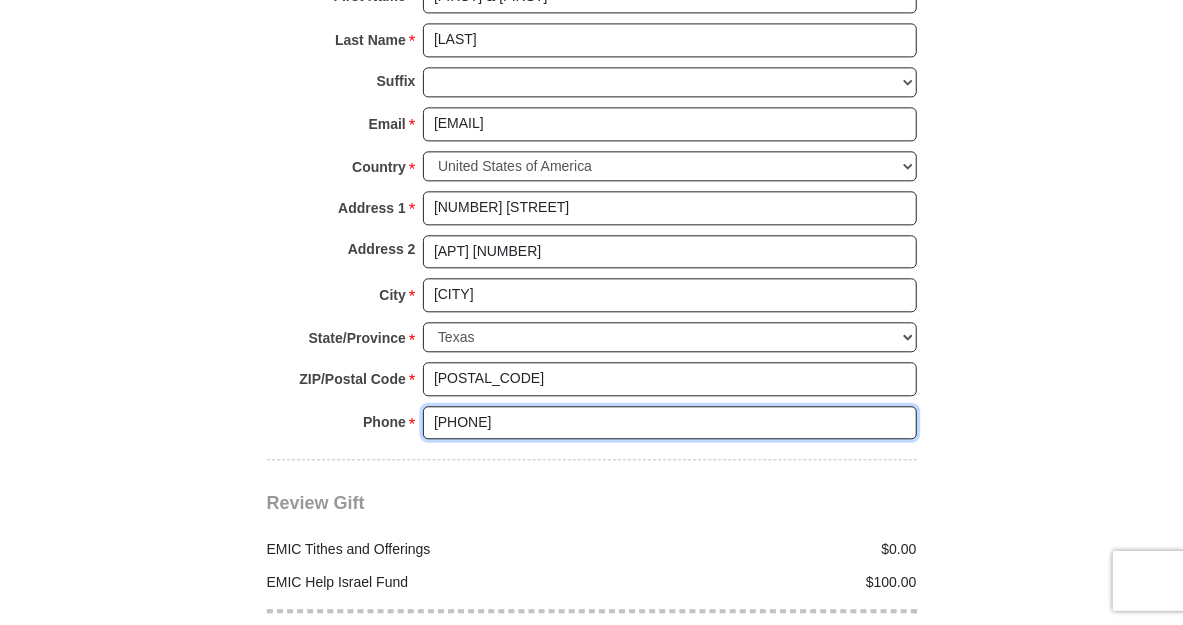 click on "[PHONE]" at bounding box center (670, 423) 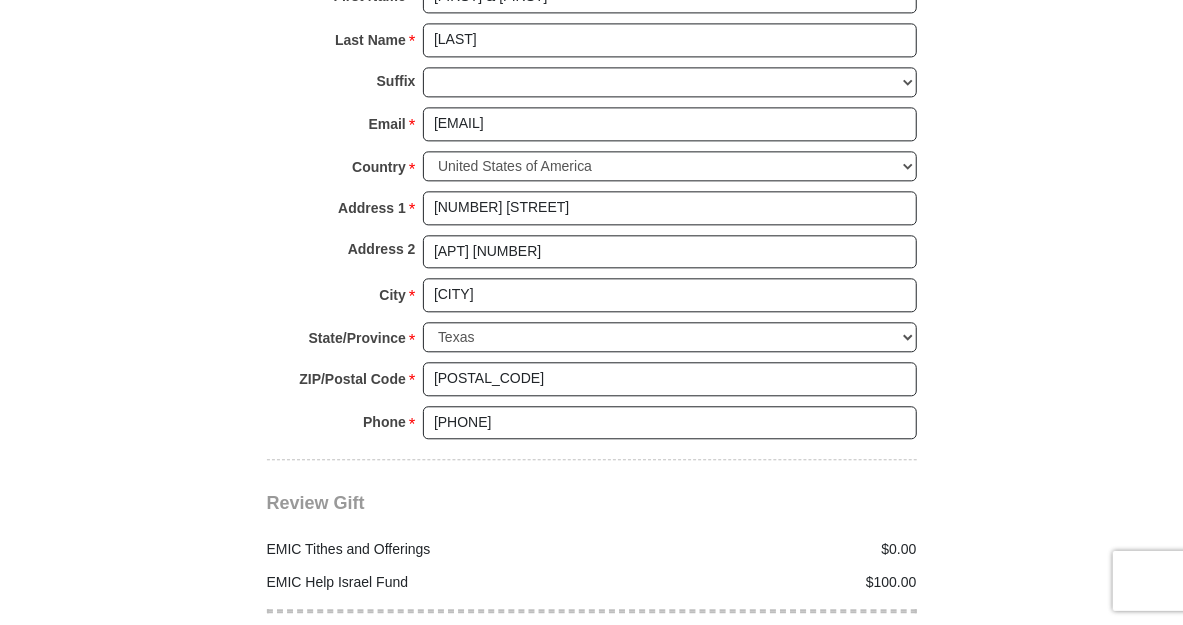 click on "Eagle Mountain International Church Online Giving
Because of gifts like yours, Eagle Mountain International Church, along with Kenneth Copeland Ministries, is able to reach out to every corner of the world.
EMIC Tithes and Offerings
The Bible teaches us the foundation for giving: the tithe. When we bring the first 10 percent of our income to the Lord’s storehouse, we put Him first in our lives. Tithing is an act of worship that expresses our gratitude, faith and love. Tithers can expect the windows of heaven to open and THE BLESSING to pour out (Malachi 3:10).
An offering, any giving over and above the tithe, helps to further the growth of God’s work through new programs, new experiences and the support of other ministries and missions.
$" at bounding box center [592, -567] 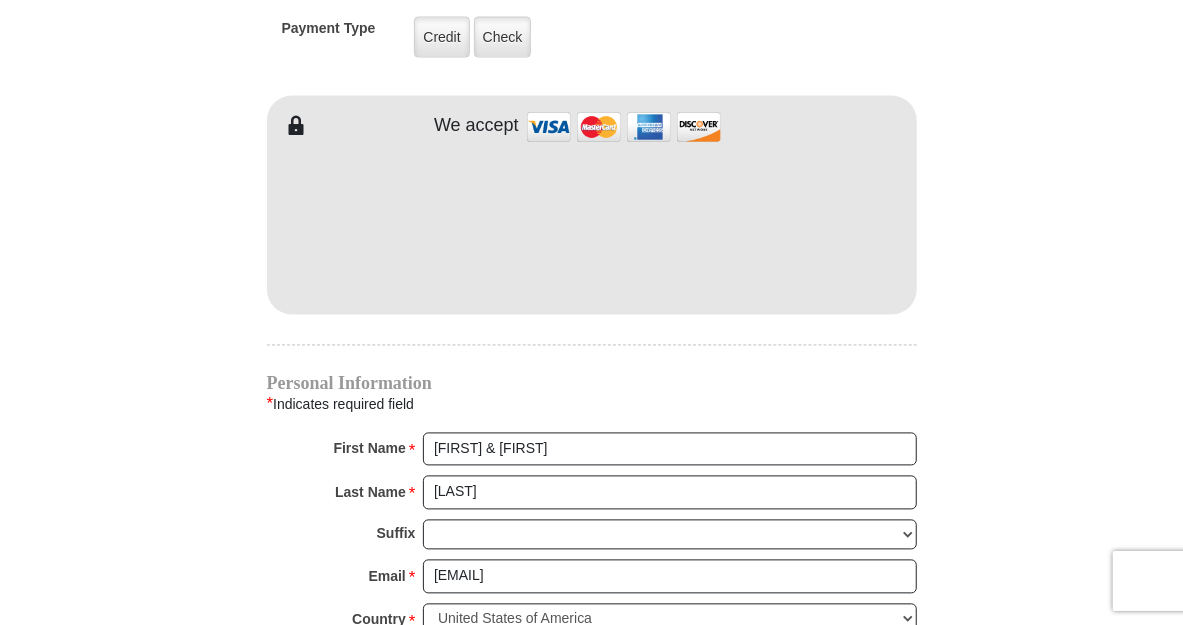 scroll, scrollTop: 1680, scrollLeft: 0, axis: vertical 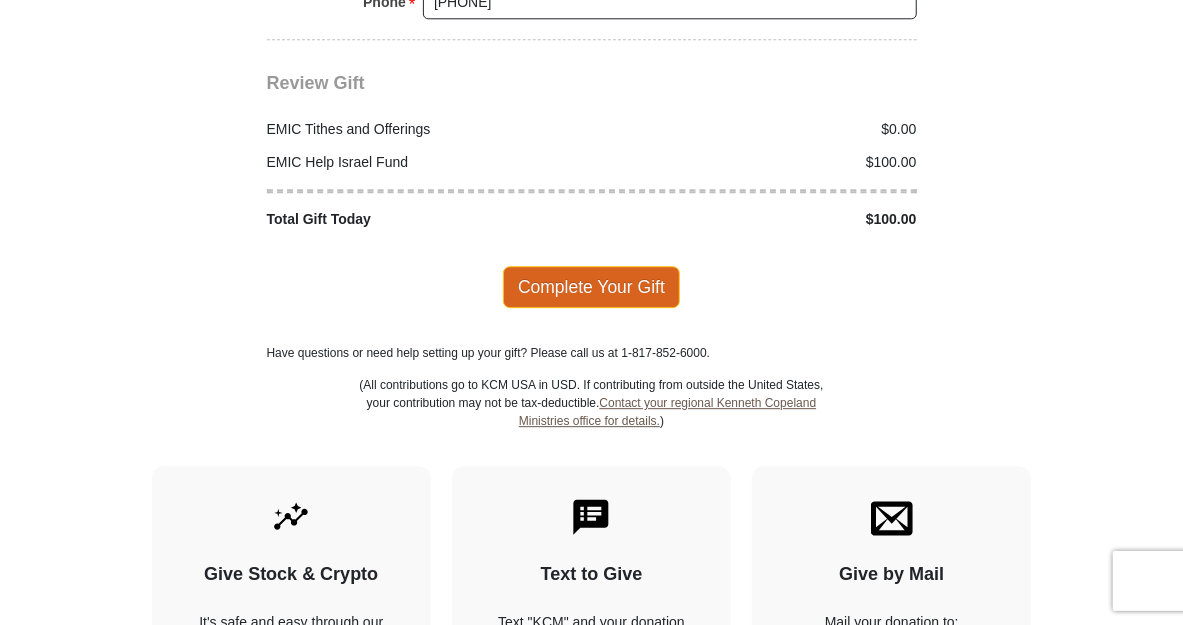click on "Complete Your Gift" at bounding box center [591, 287] 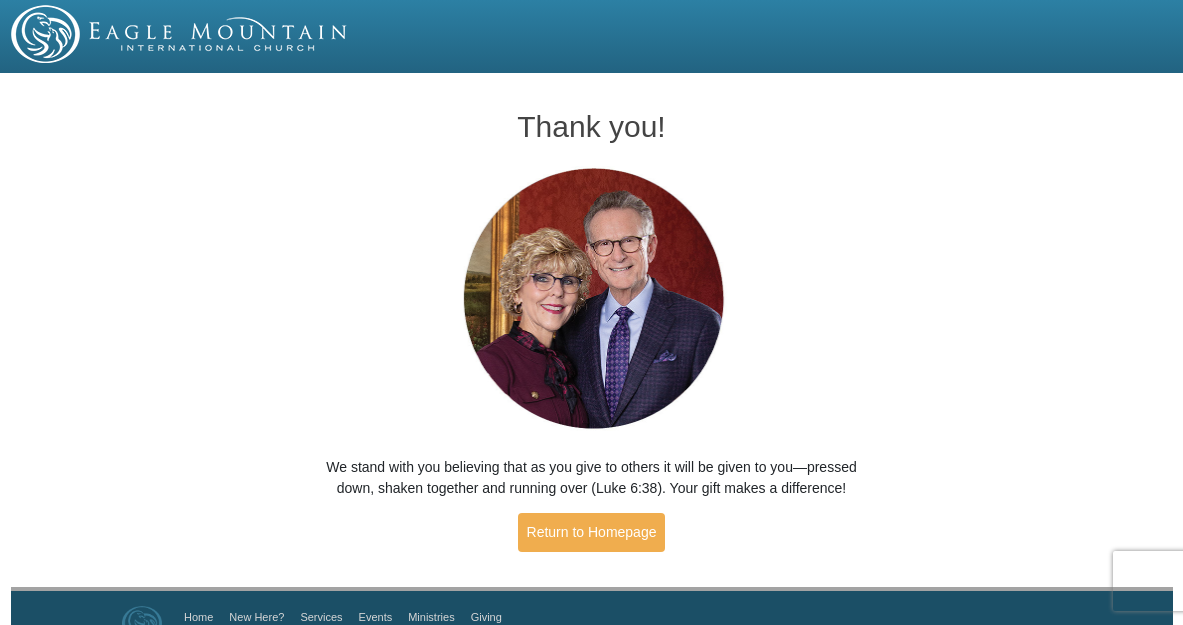 scroll, scrollTop: 0, scrollLeft: 0, axis: both 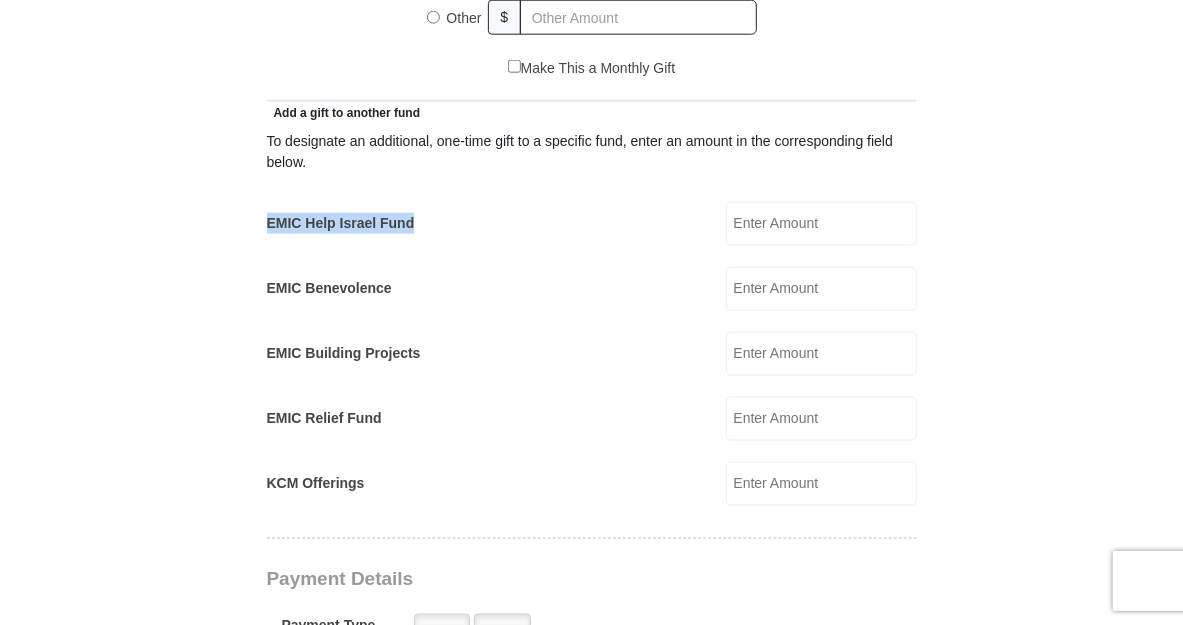 drag, startPoint x: 260, startPoint y: 249, endPoint x: 414, endPoint y: 256, distance: 154.15901 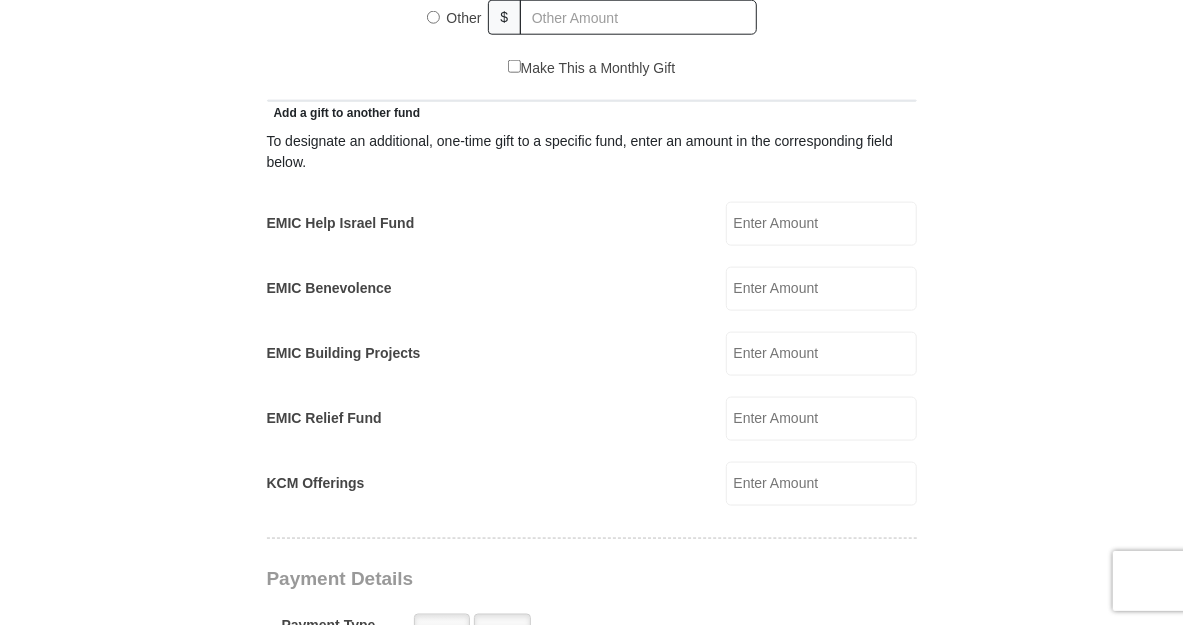 click on "Eagle Mountain International Church Online Giving
Because of gifts like yours, Eagle Mountain International Church, along with Kenneth Copeland Ministries, is able to reach out to every corner of the world.
EMIC Tithes and Offerings
The Bible teaches us the foundation for giving: the tithe. When we bring the first 10 percent of our income to the Lord’s storehouse, we put Him first in our lives. Tithing is an act of worship that expresses our gratitude, faith and love. Tithers can expect the windows of heaven to open and THE BLESSING to pour out (Malachi 3:10).
An offering, any giving over and above the tithe, helps to further the growth of God’s work through new programs, new experiences and the support of other ministries and missions.
$" at bounding box center [592, 466] 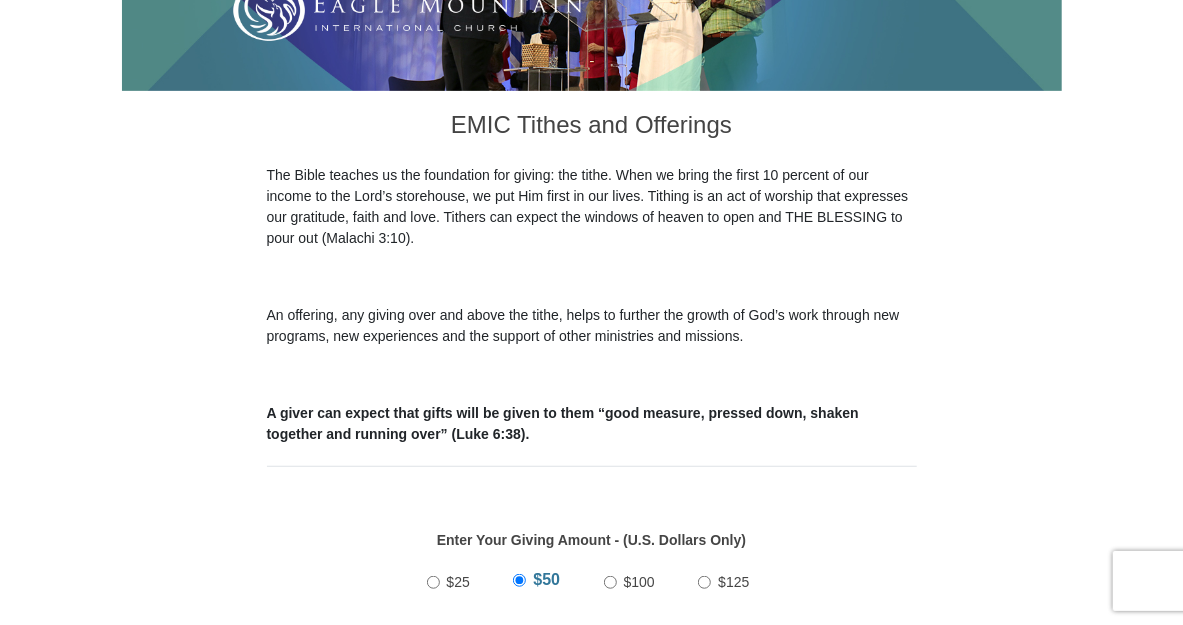 scroll, scrollTop: 0, scrollLeft: 0, axis: both 